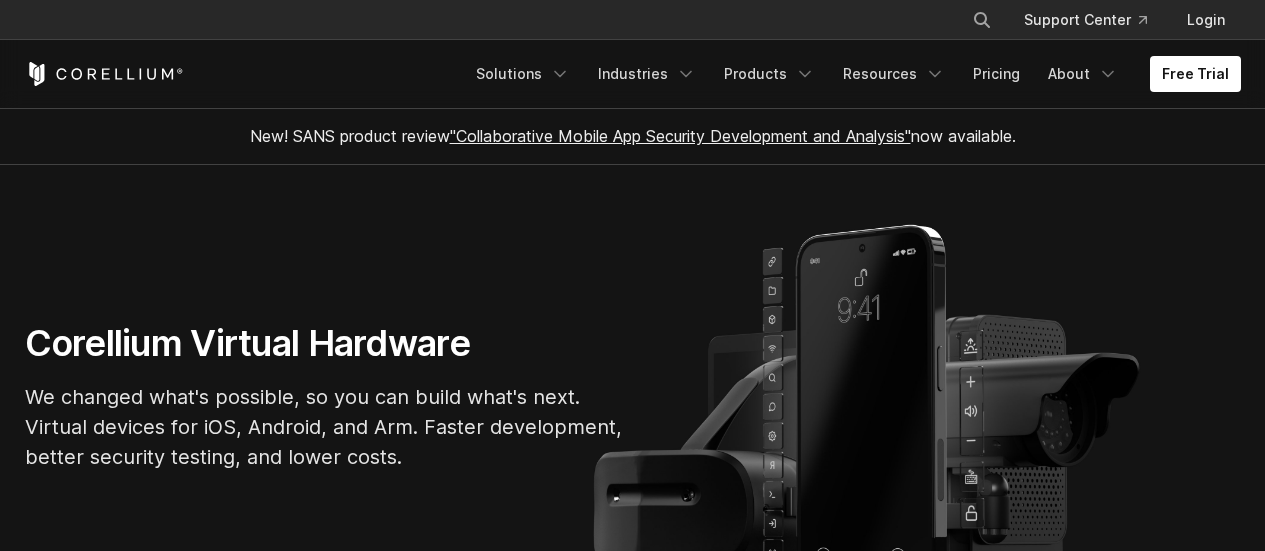 scroll, scrollTop: 1282, scrollLeft: 0, axis: vertical 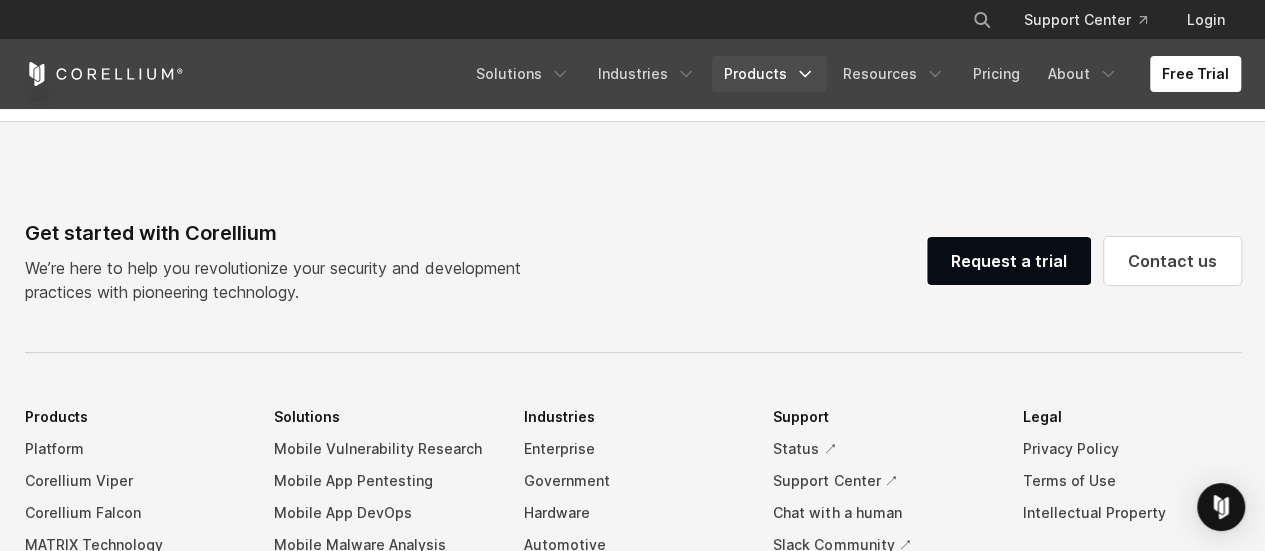 click on "Products" at bounding box center [769, 74] 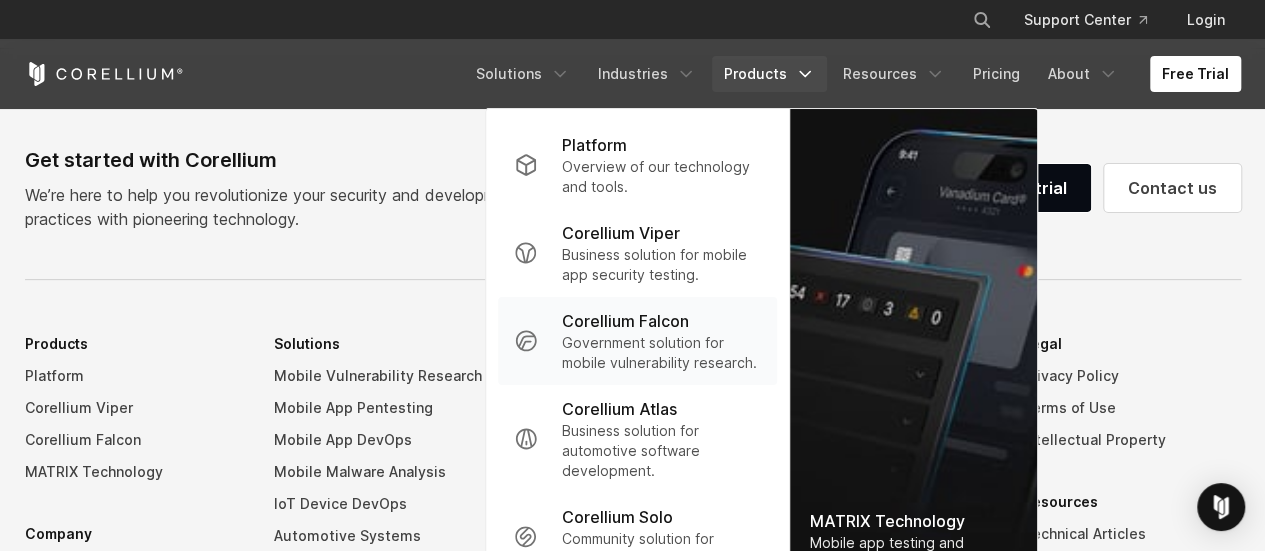 scroll, scrollTop: 4398, scrollLeft: 0, axis: vertical 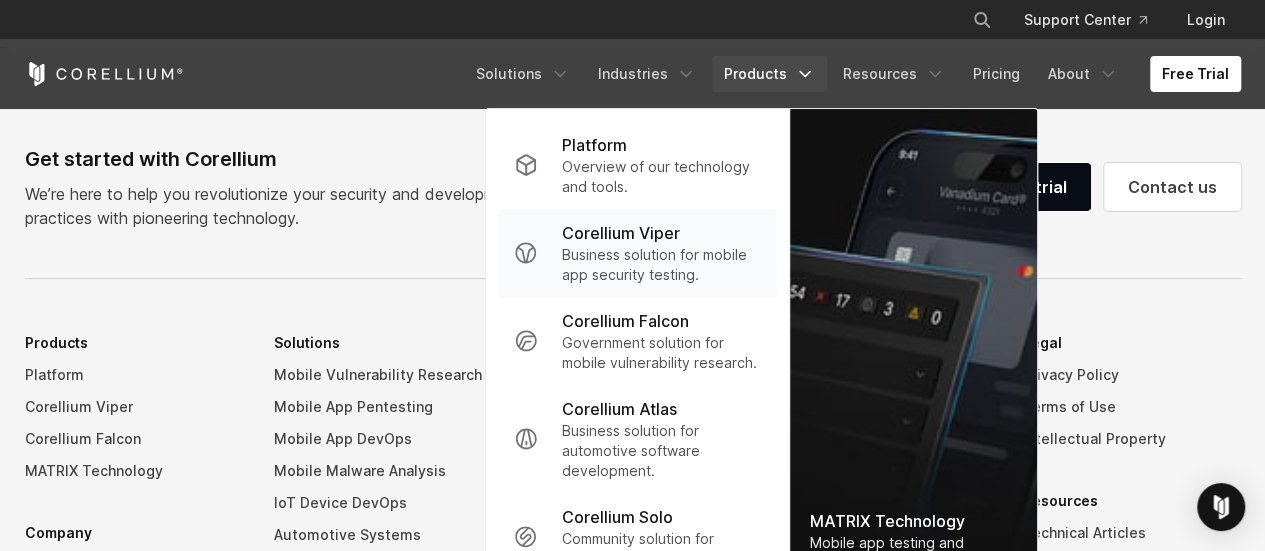 click on "Business solution for mobile app security testing." at bounding box center [661, 265] 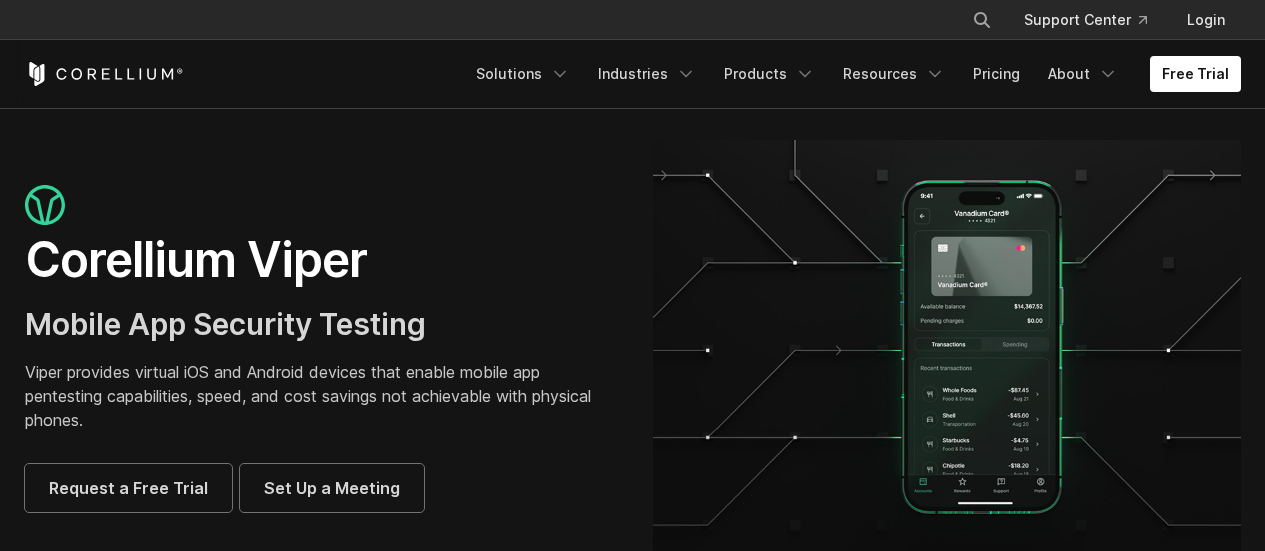 scroll, scrollTop: 98, scrollLeft: 0, axis: vertical 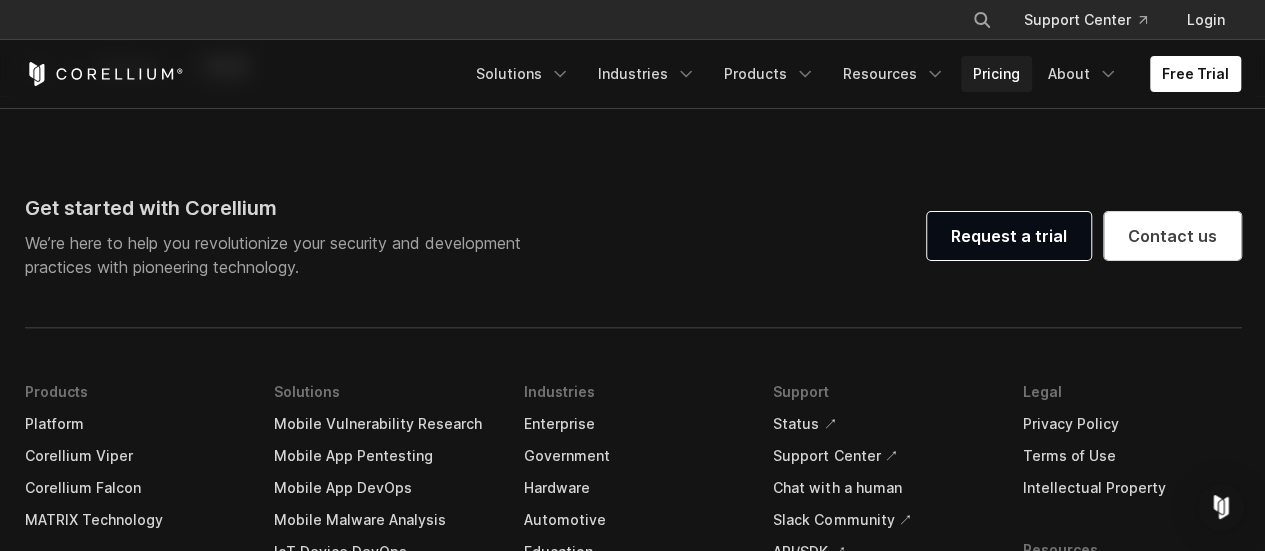 click on "Pricing" at bounding box center (996, 74) 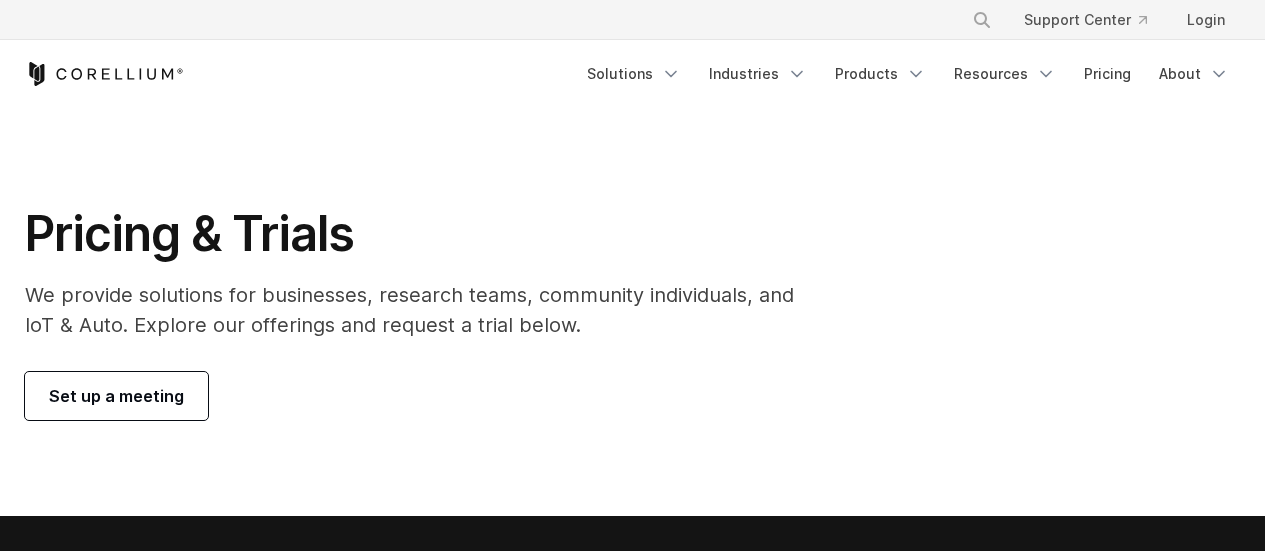 scroll, scrollTop: 0, scrollLeft: 0, axis: both 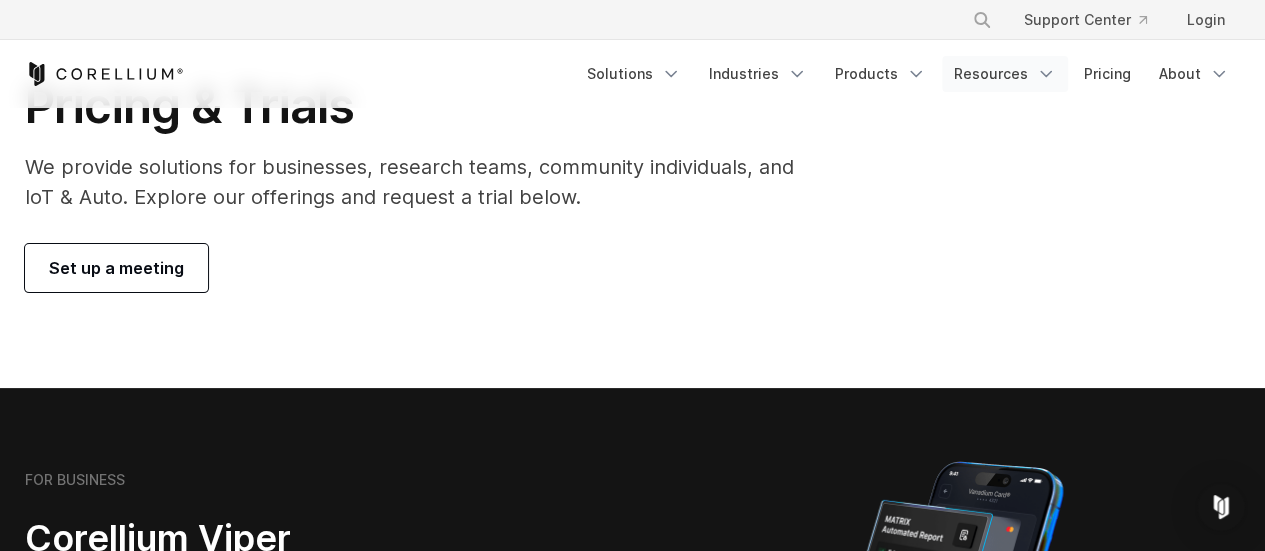 click on "Resources" at bounding box center [1005, 74] 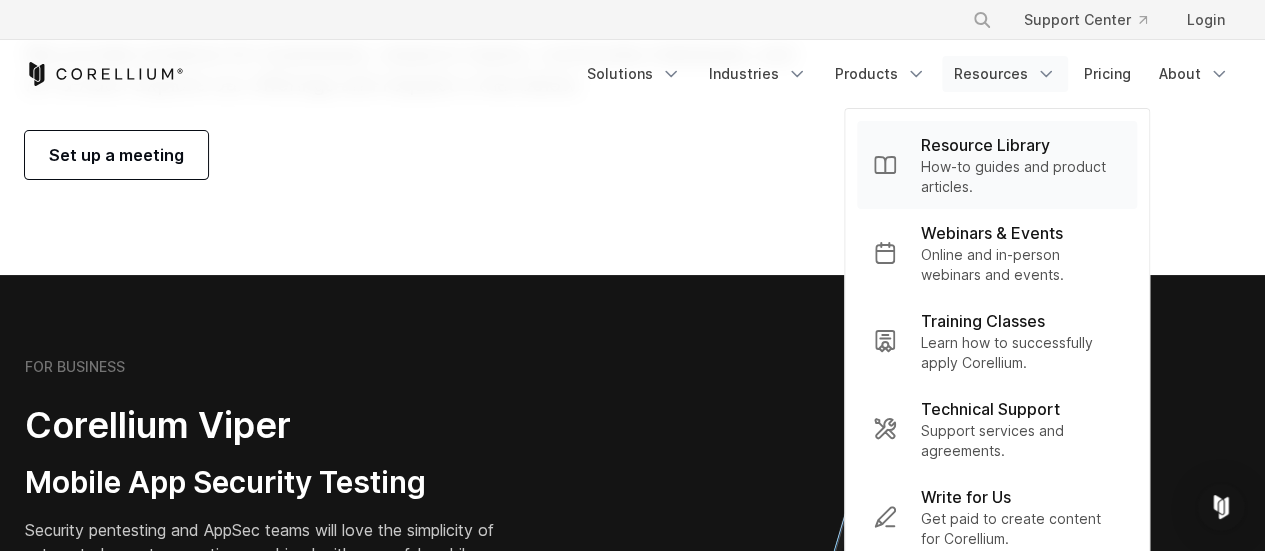 scroll, scrollTop: 179, scrollLeft: 0, axis: vertical 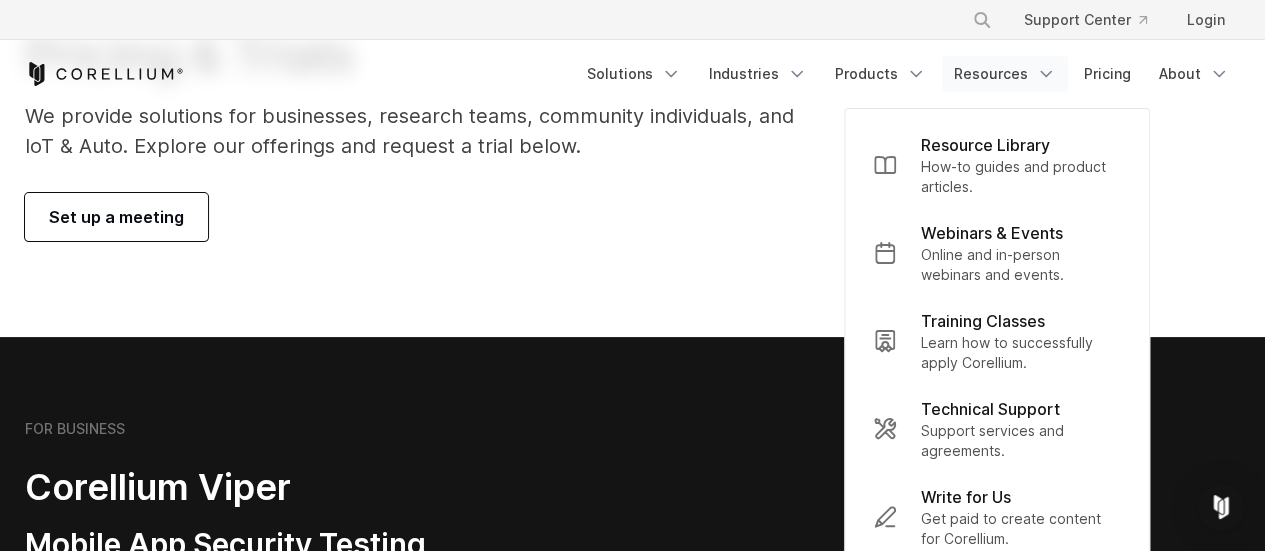 click on "Pricing & Trials
We provide solutions for businesses, research teams, community individuals, and IoT & Auto. Explore our offerings and request a trial below.
Set up a meeting" at bounding box center (632, 133) 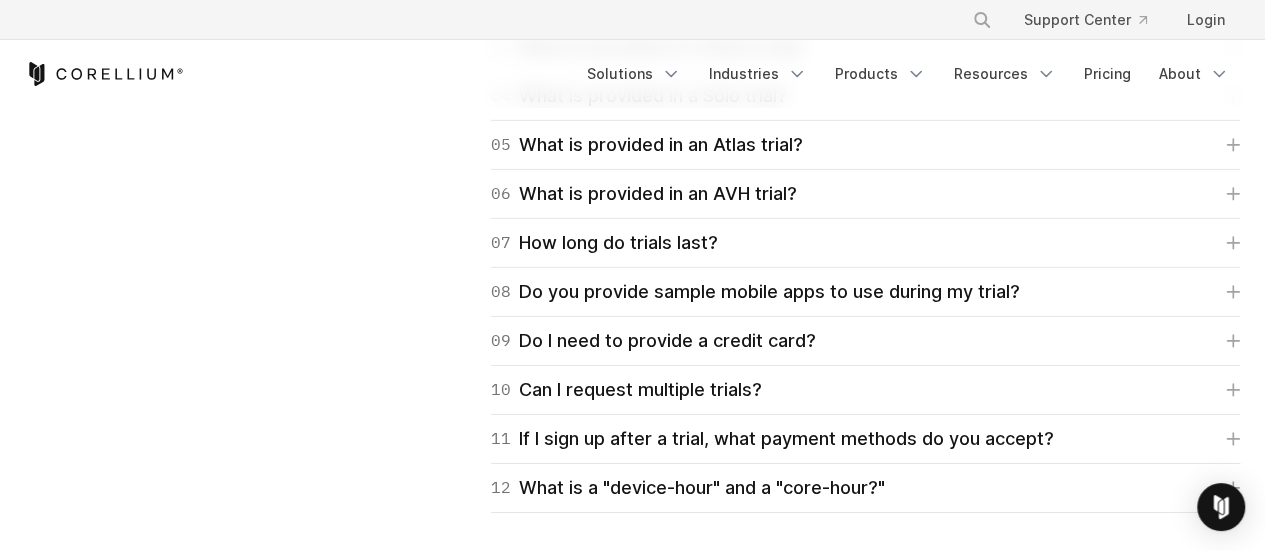 scroll, scrollTop: 3131, scrollLeft: 0, axis: vertical 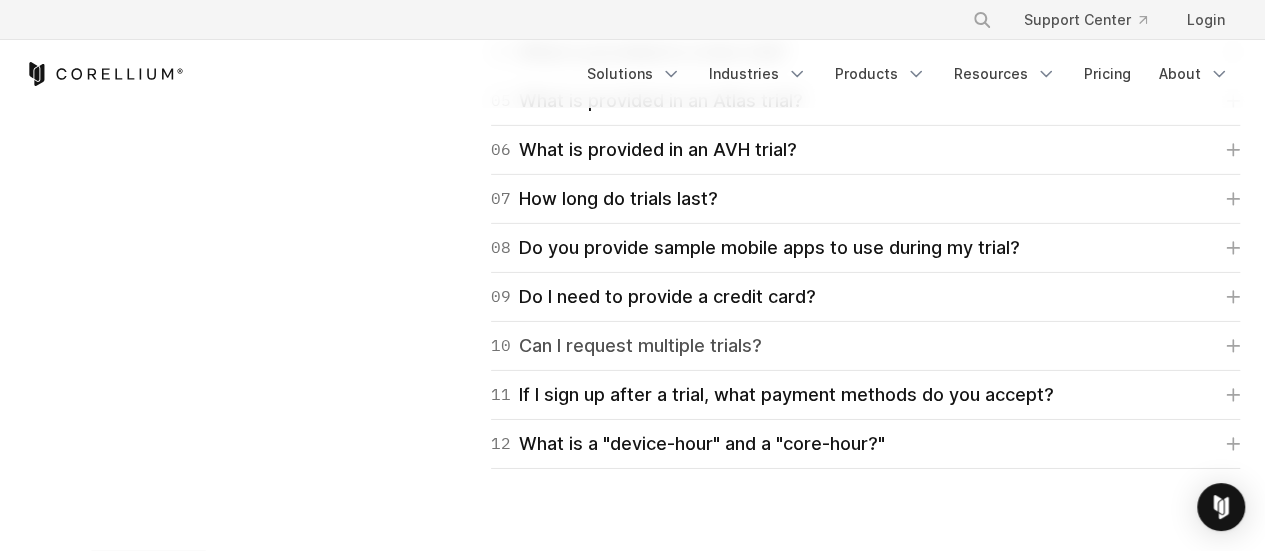 click on "10
Can I request multiple trials?" at bounding box center [626, 346] 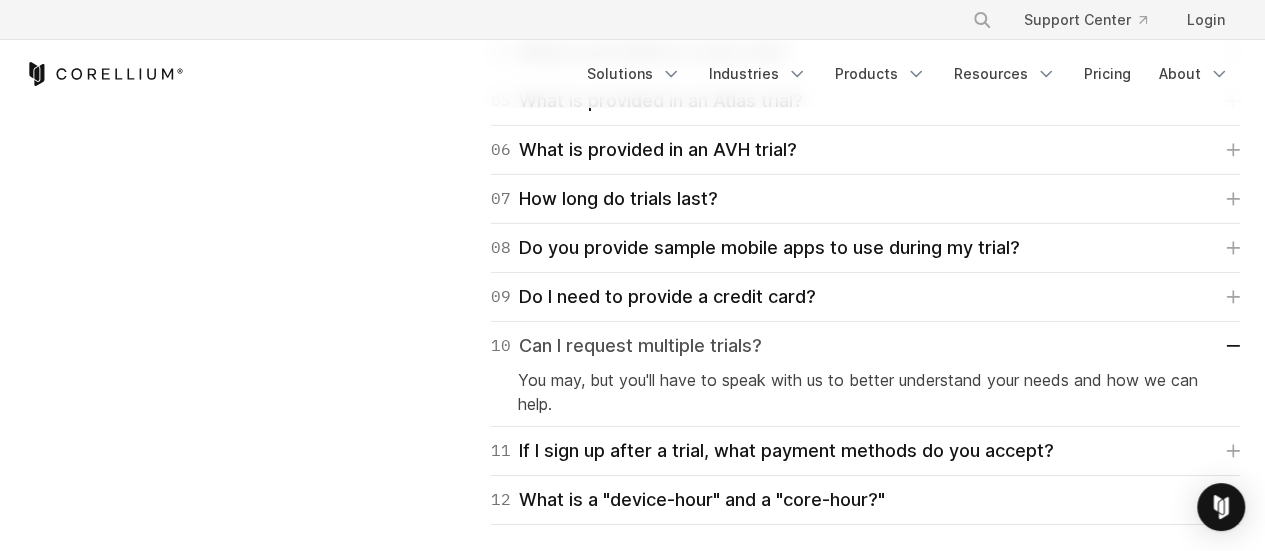 click on "10
Can I request multiple trials?" at bounding box center [626, 346] 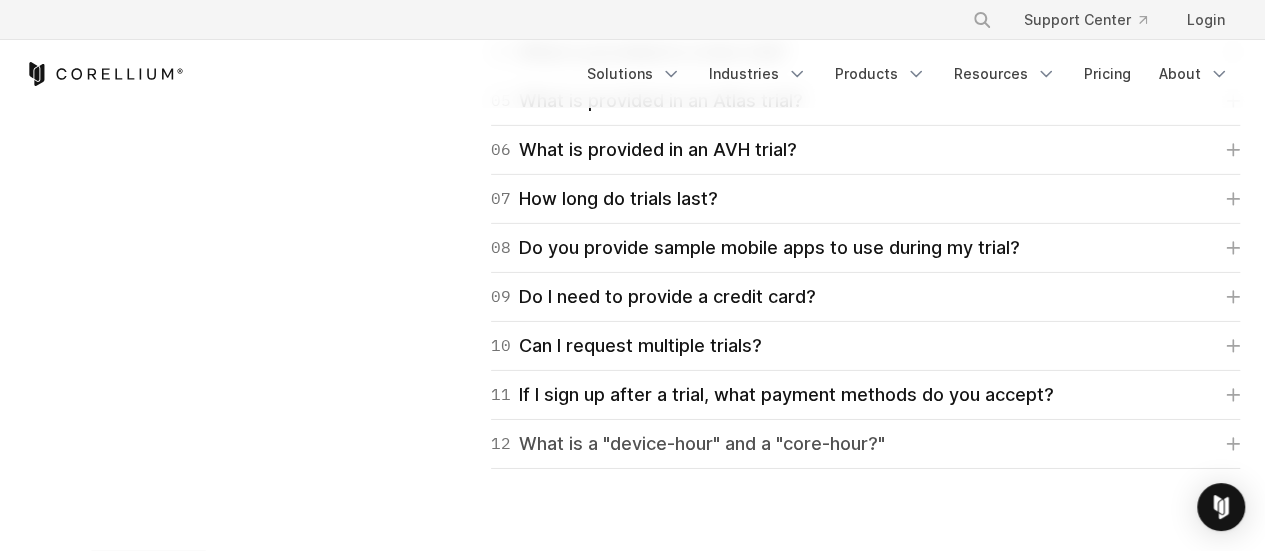 click on "12
What is a "device-hour" and a "core-hour?"" at bounding box center [688, 444] 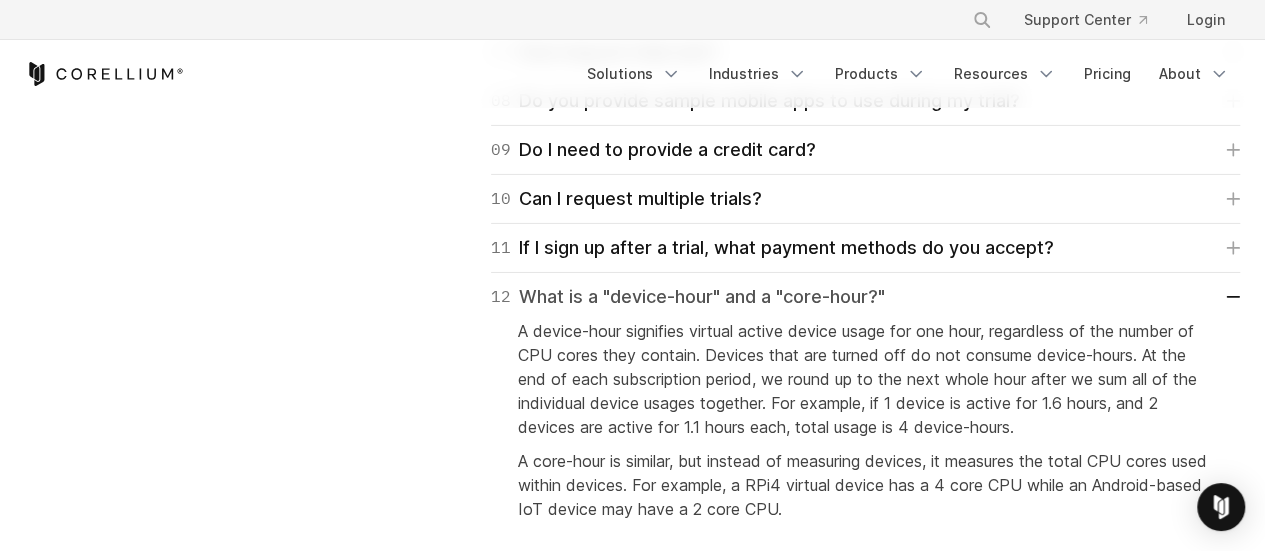 scroll, scrollTop: 3279, scrollLeft: 0, axis: vertical 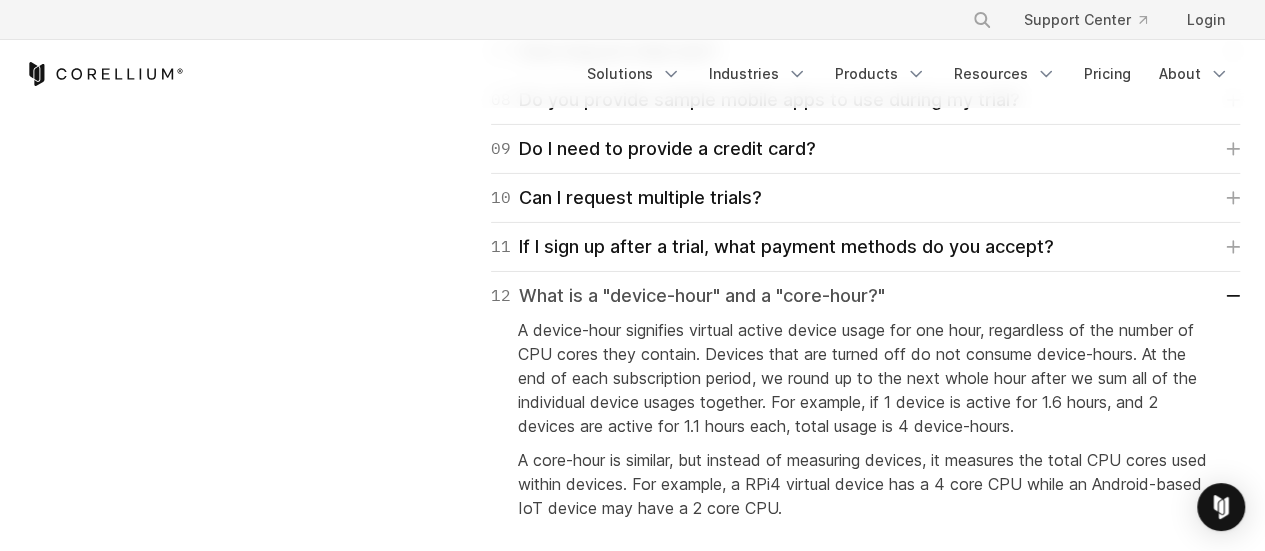 click on "12
What is a "device-hour" and a "core-hour?"" at bounding box center [688, 296] 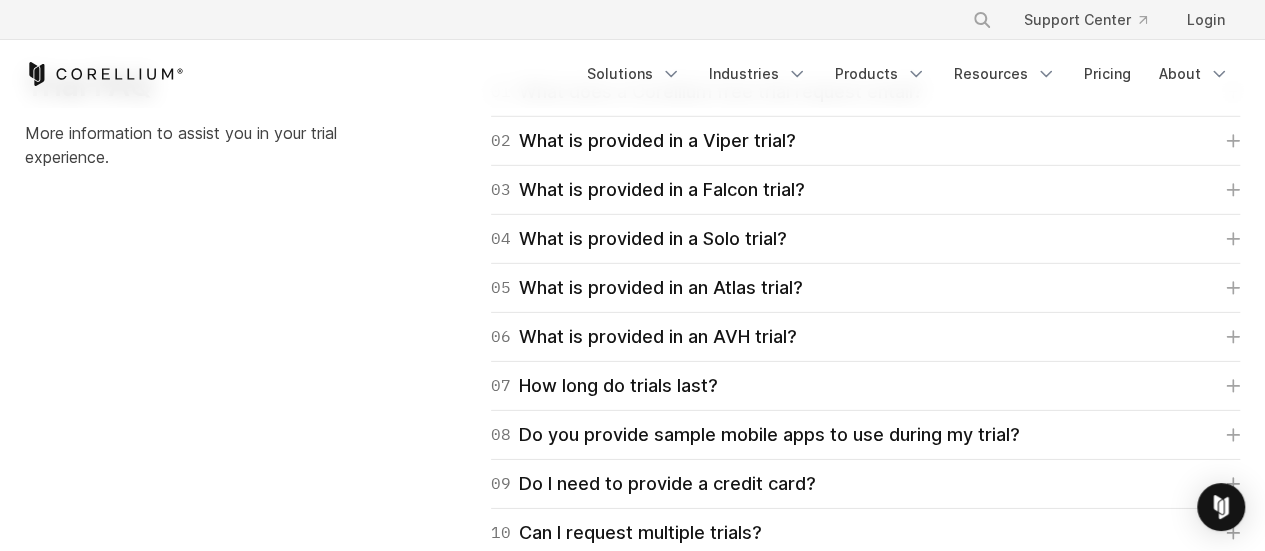 scroll, scrollTop: 2945, scrollLeft: 0, axis: vertical 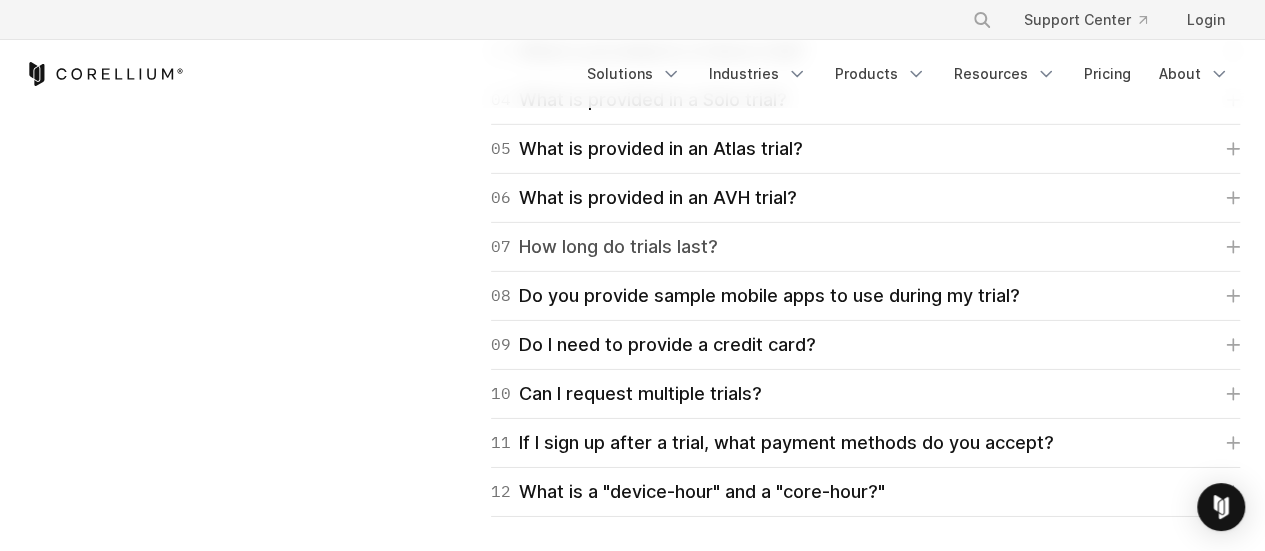 click on "07
How long do trials last?" at bounding box center [865, 247] 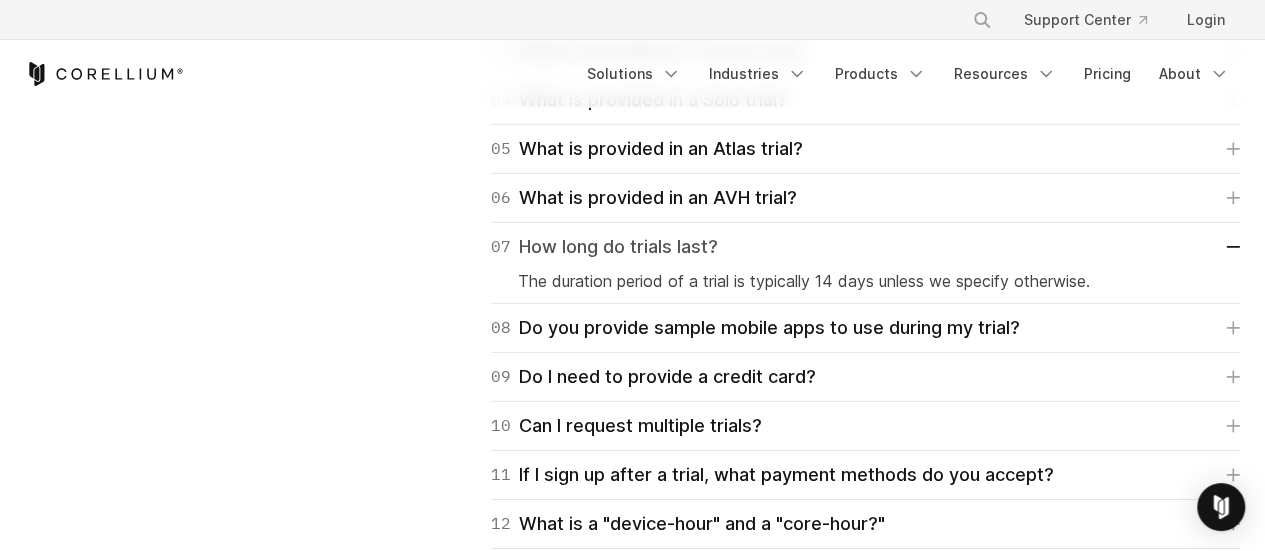 click on "07
How long do trials last?" at bounding box center (865, 247) 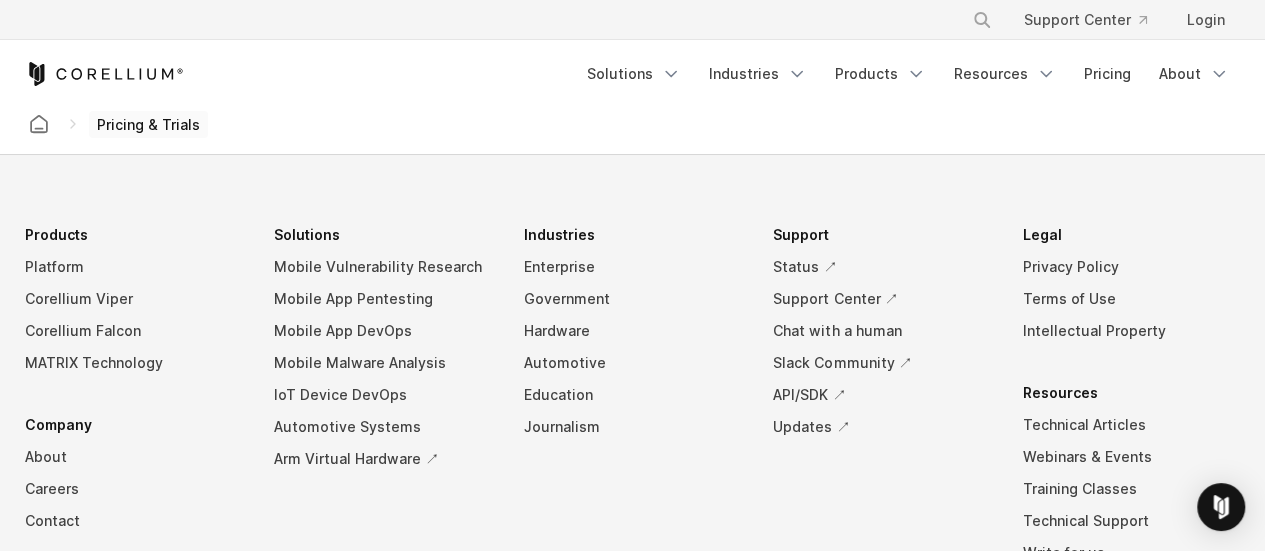 scroll, scrollTop: 3571, scrollLeft: 0, axis: vertical 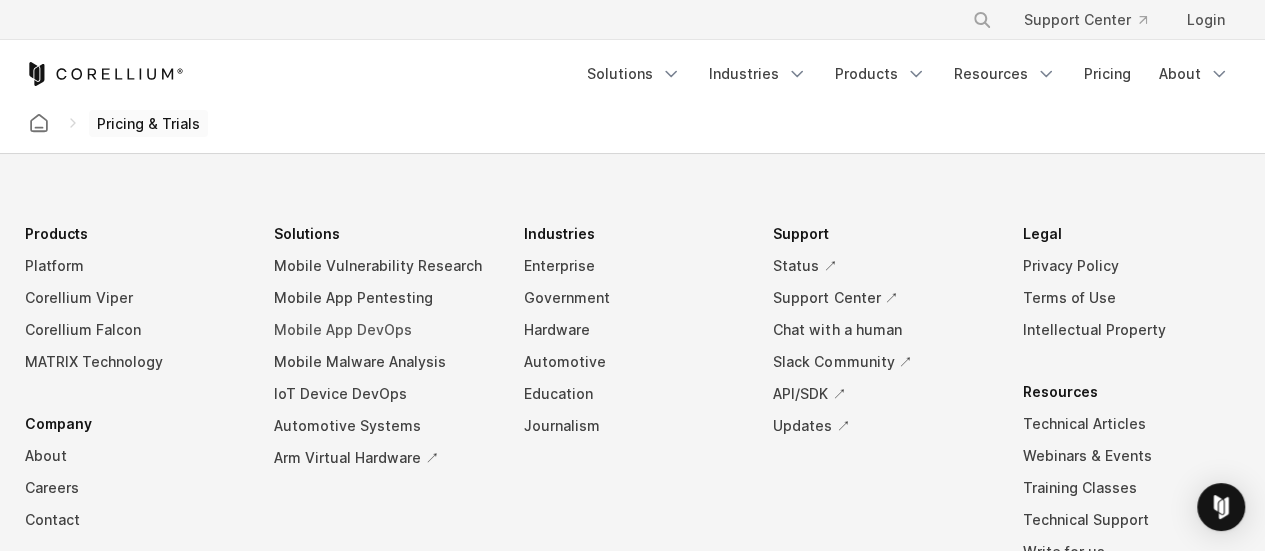 click on "Mobile App DevOps" at bounding box center (383, 330) 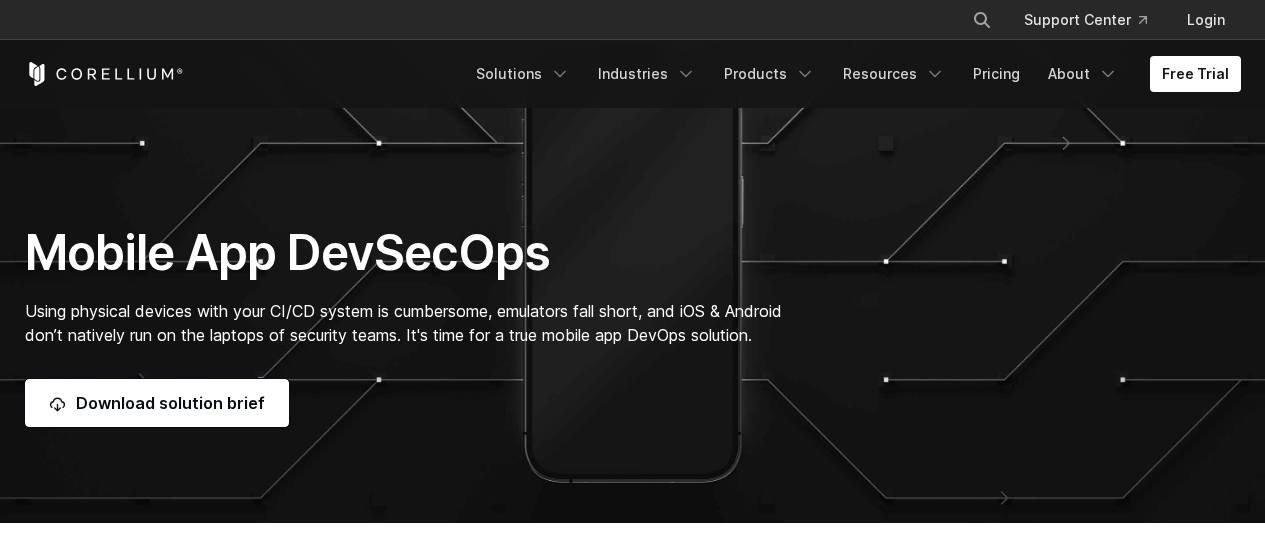 scroll, scrollTop: 338, scrollLeft: 0, axis: vertical 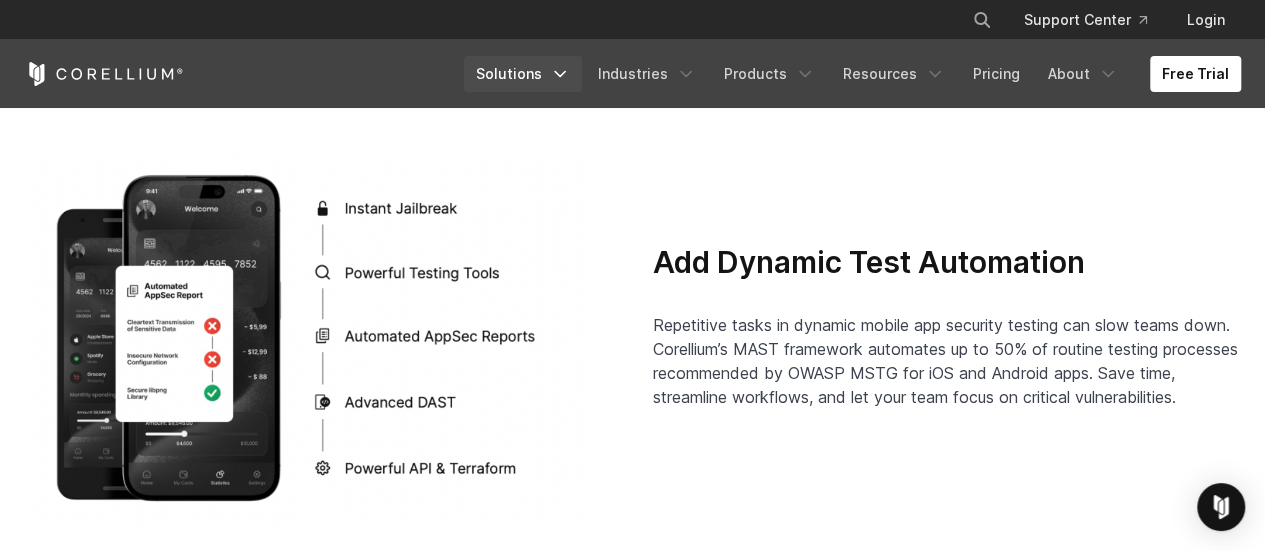 click on "Solutions" at bounding box center (523, 74) 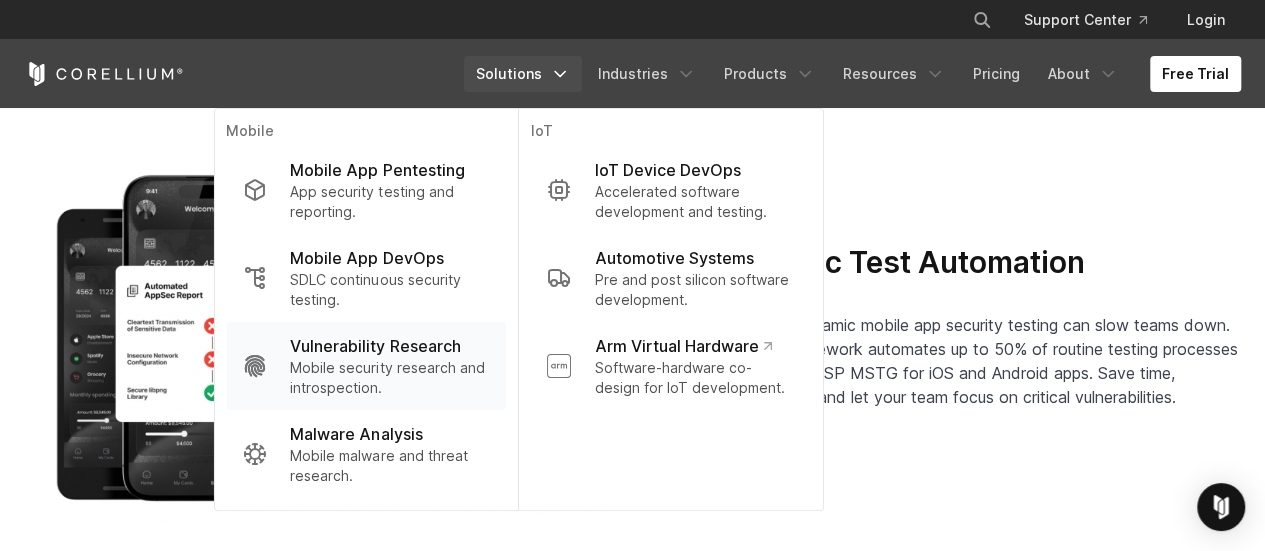 click on "Mobile security research and introspection." at bounding box center (389, 378) 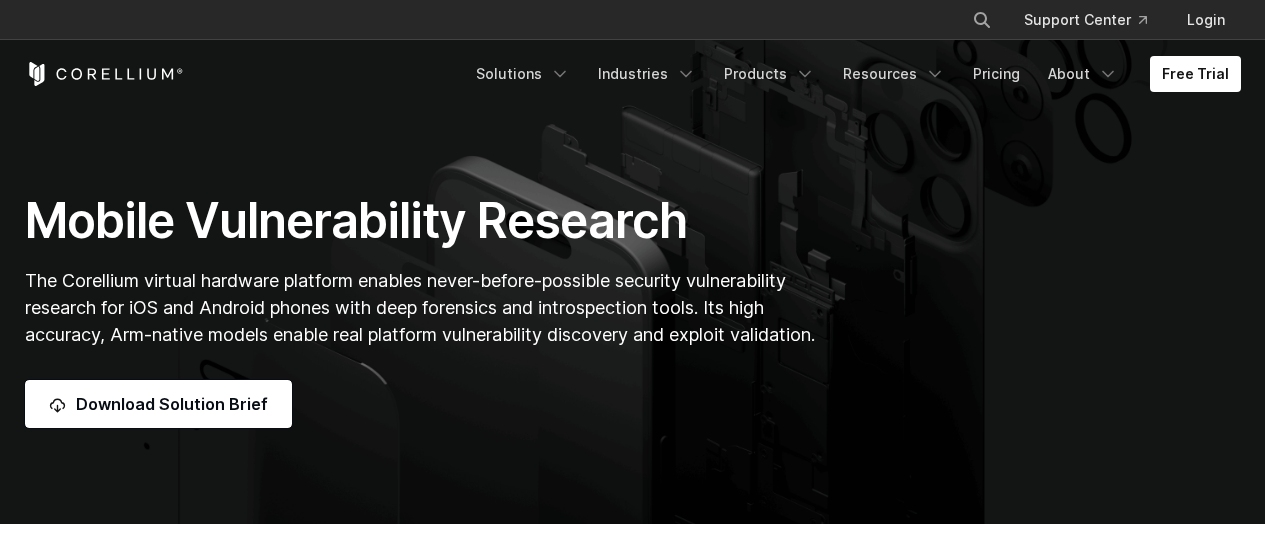 scroll, scrollTop: 0, scrollLeft: 0, axis: both 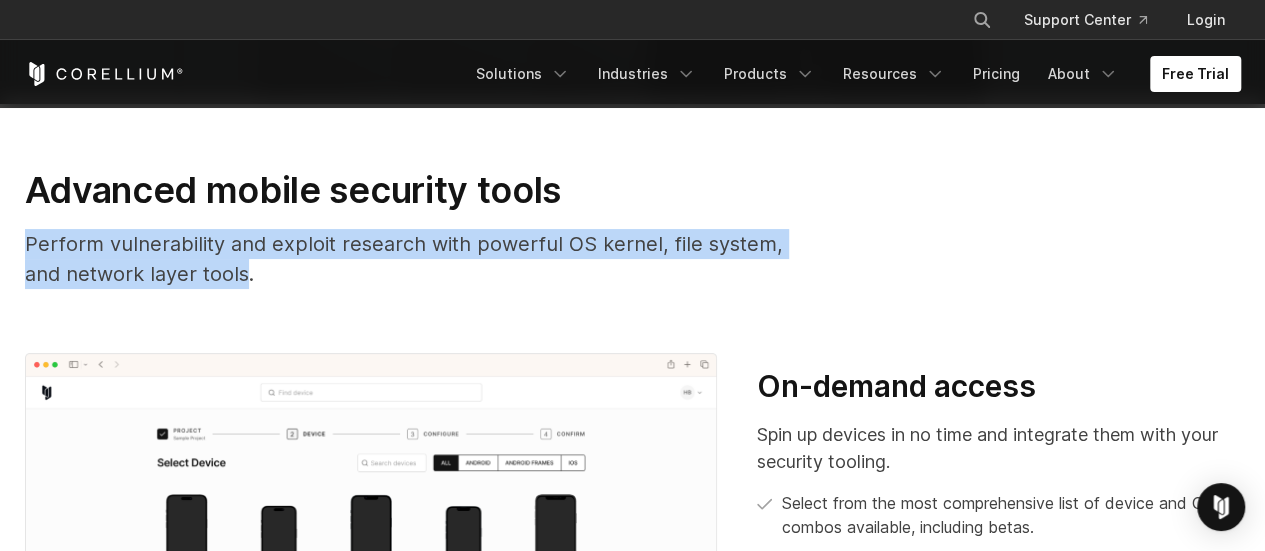 drag, startPoint x: 204, startPoint y: 275, endPoint x: 27, endPoint y: 247, distance: 179.201 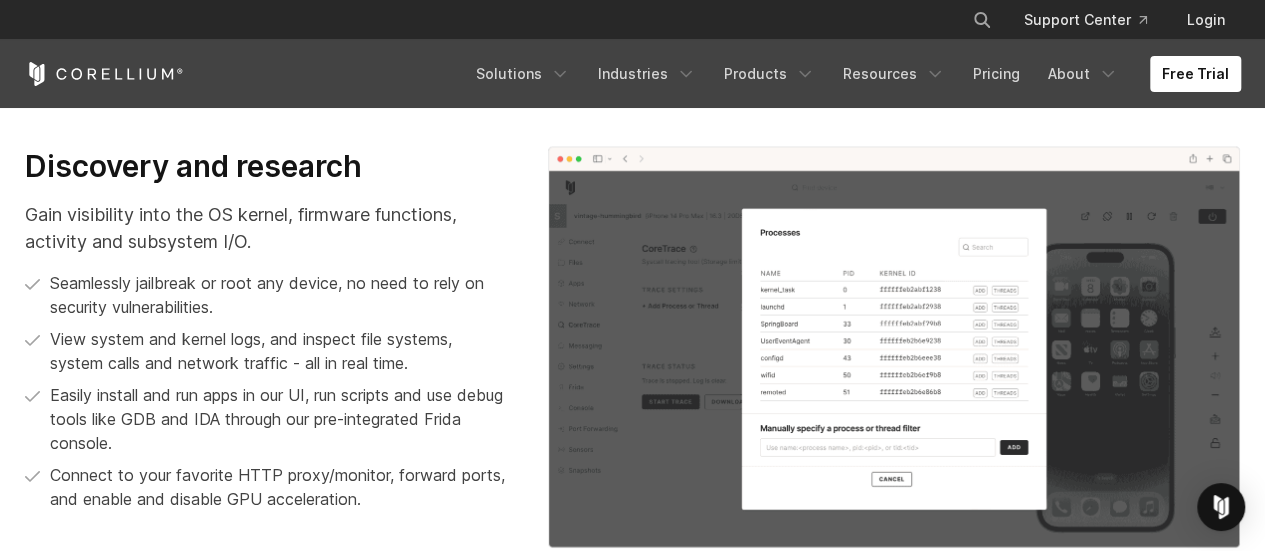scroll, scrollTop: 1141, scrollLeft: 0, axis: vertical 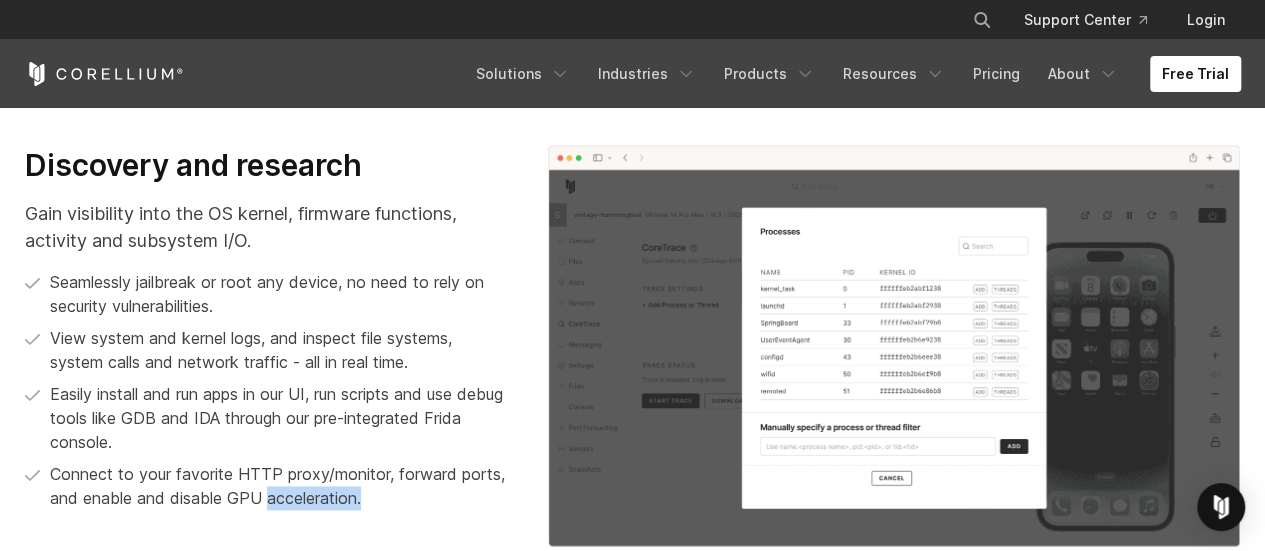 drag, startPoint x: 393, startPoint y: 499, endPoint x: 266, endPoint y: 502, distance: 127.03543 